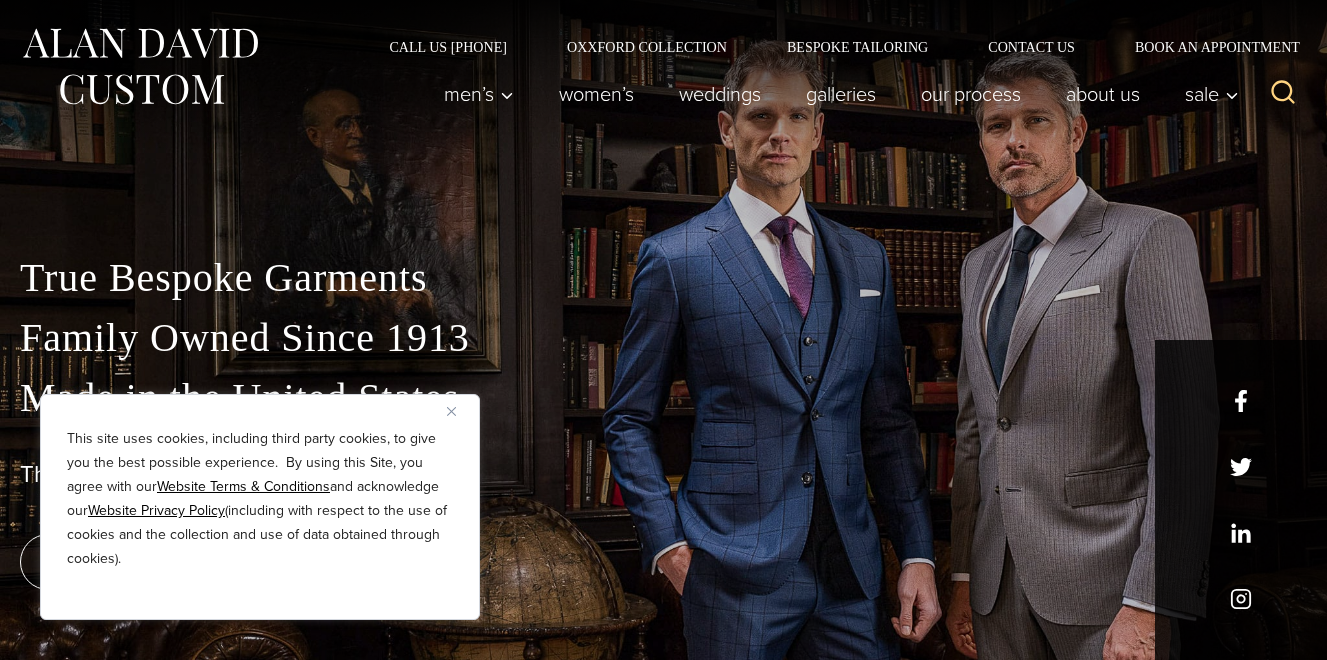 scroll, scrollTop: 70, scrollLeft: 0, axis: vertical 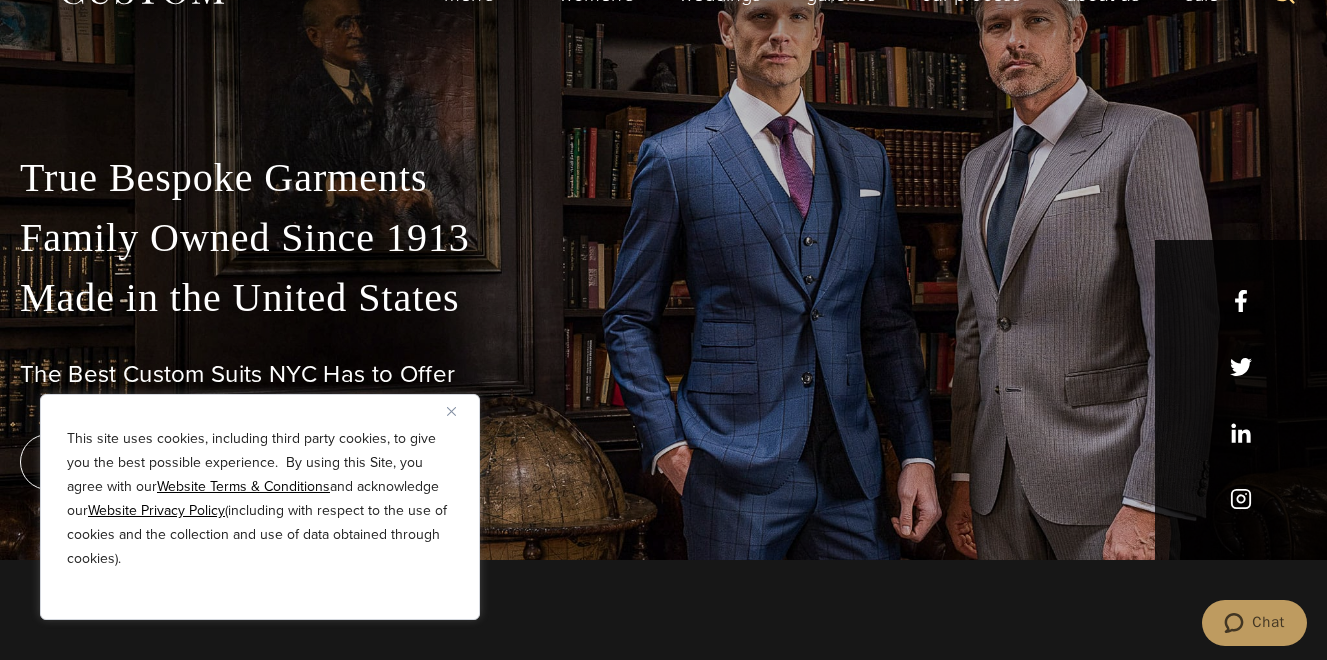 click at bounding box center (459, 411) 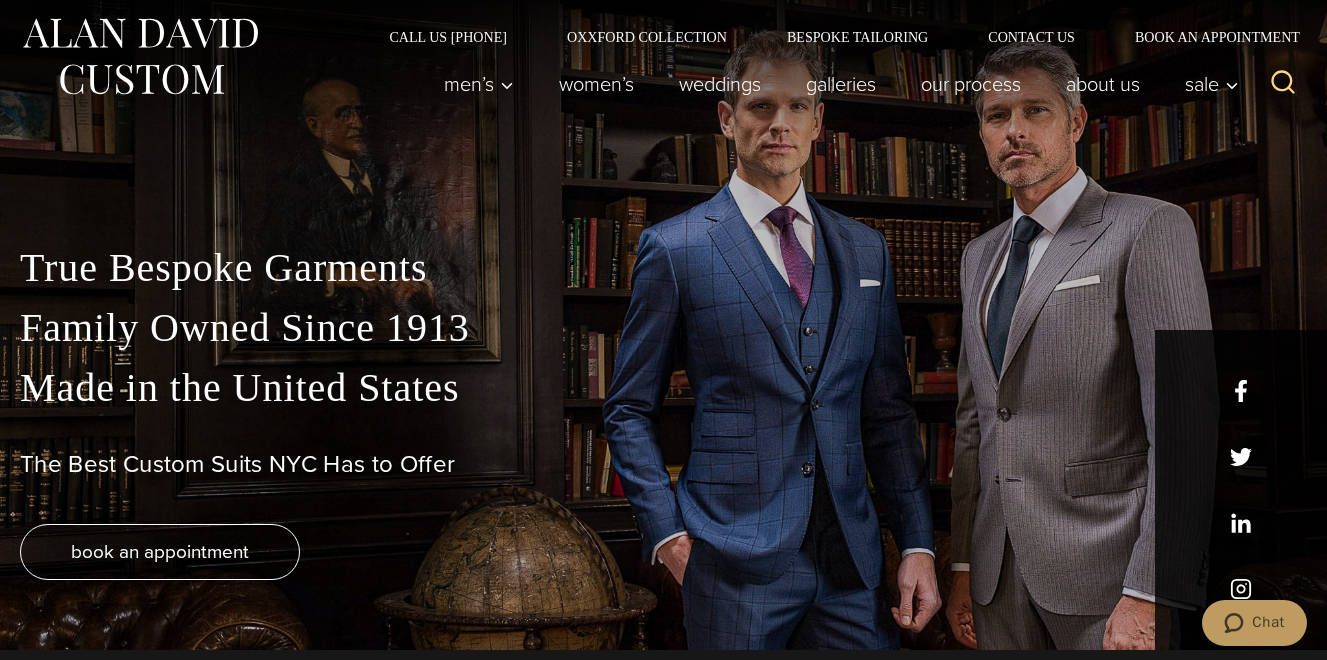 scroll, scrollTop: 0, scrollLeft: 0, axis: both 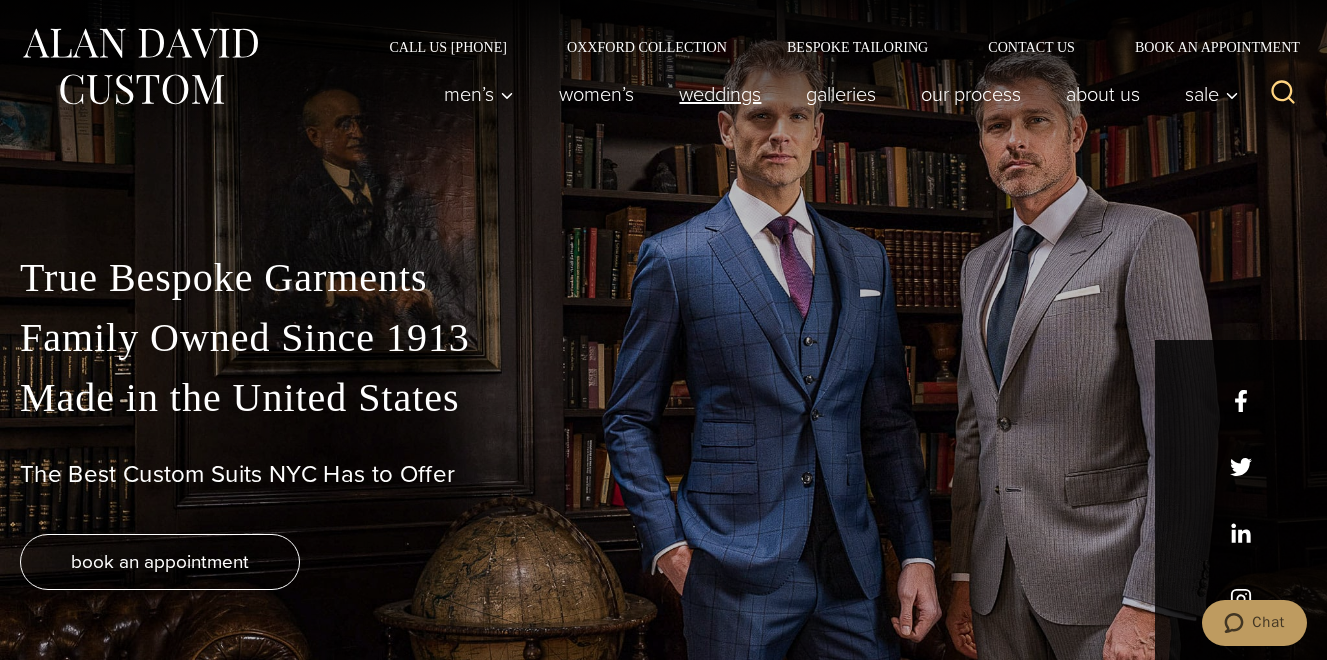 click on "weddings" at bounding box center (720, 94) 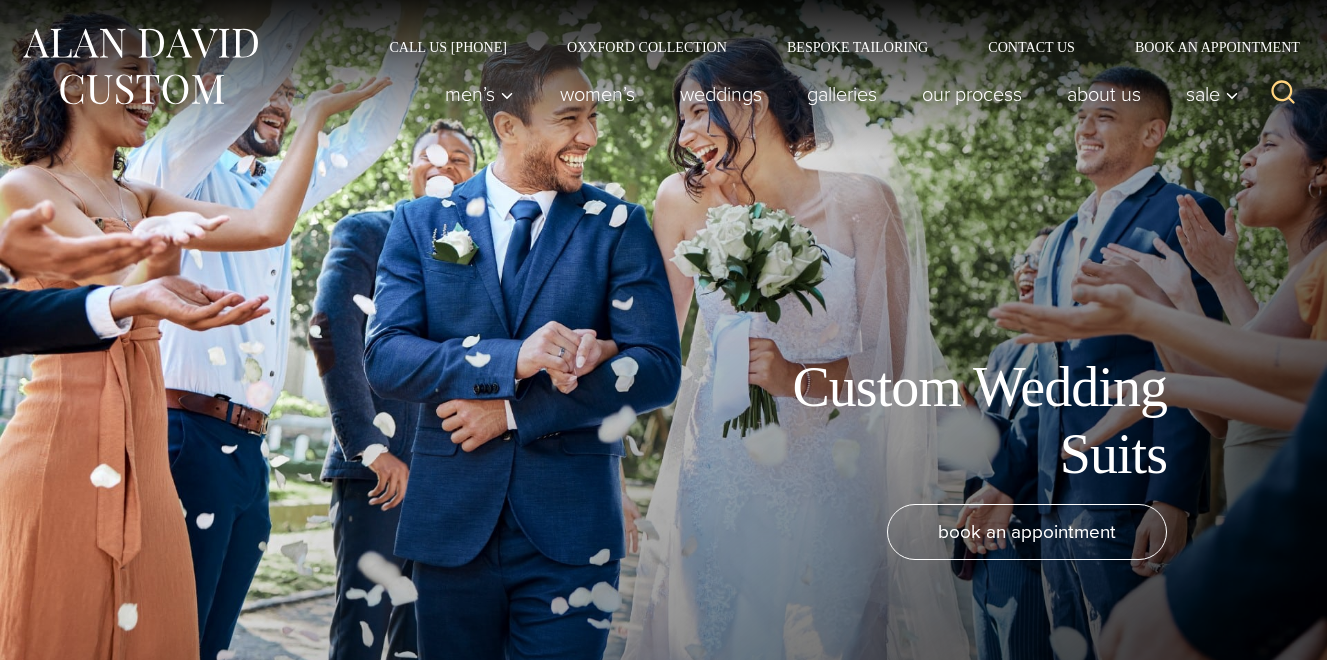 scroll, scrollTop: 0, scrollLeft: 0, axis: both 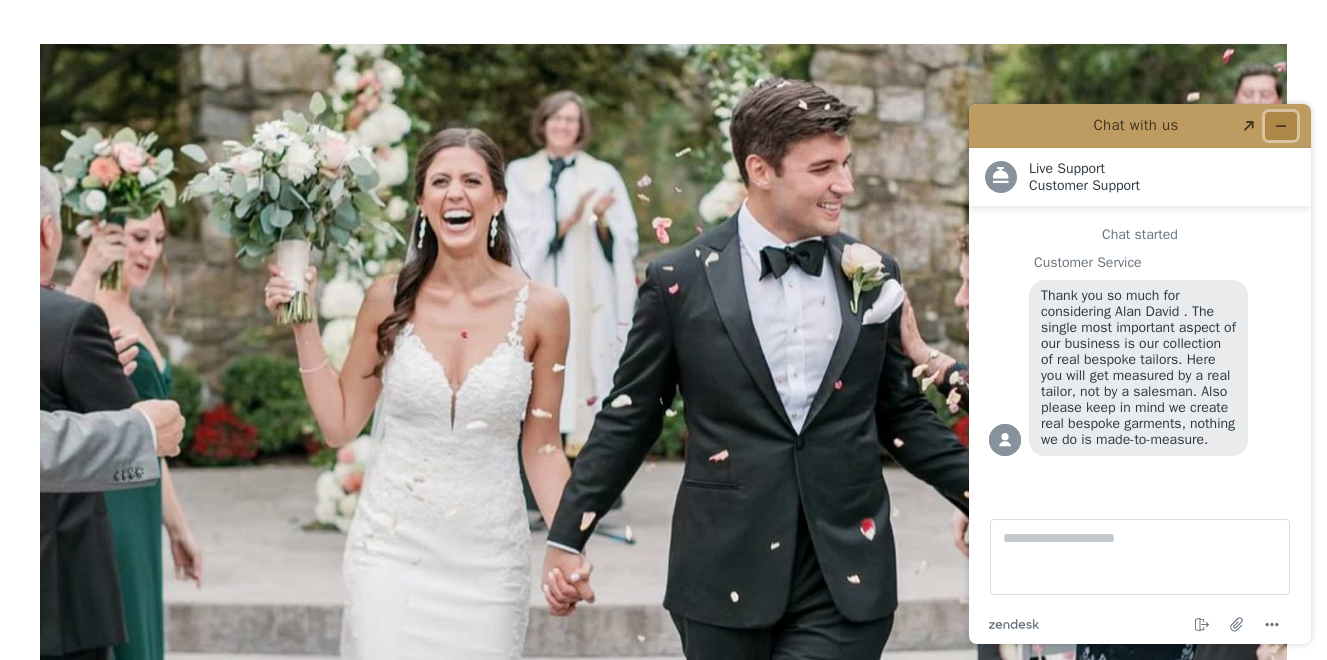 click at bounding box center [1281, 126] 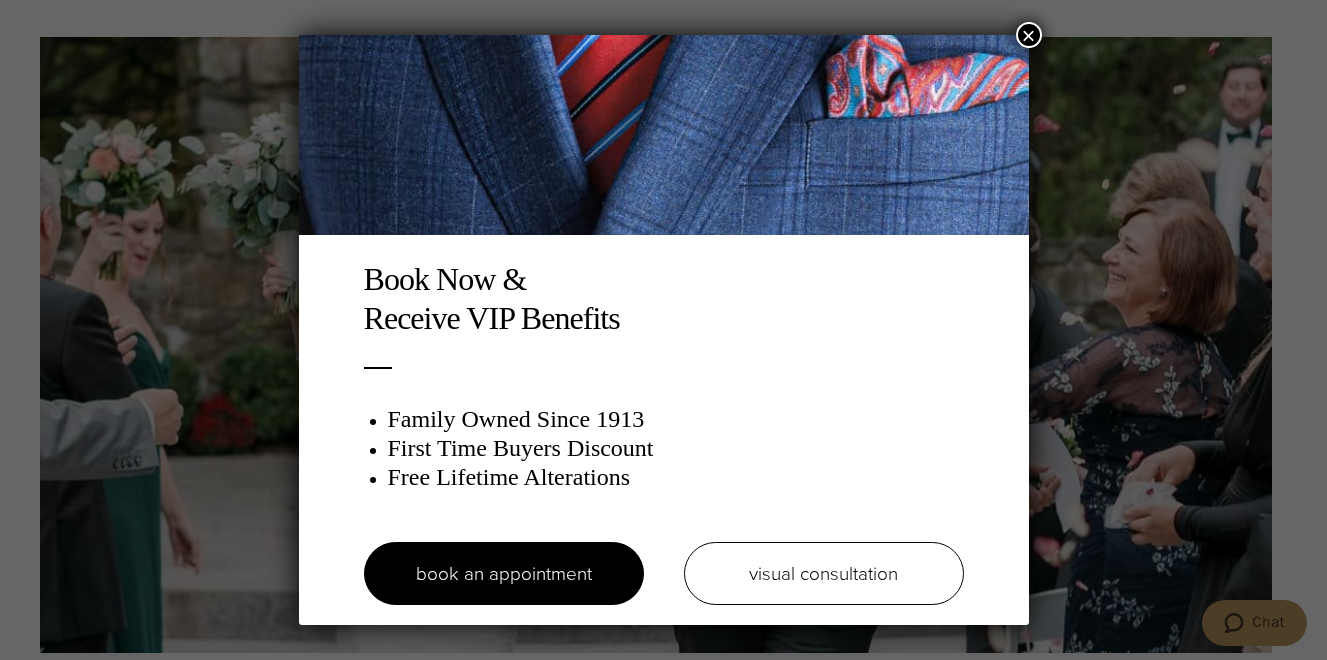 click on "×" at bounding box center [1029, 35] 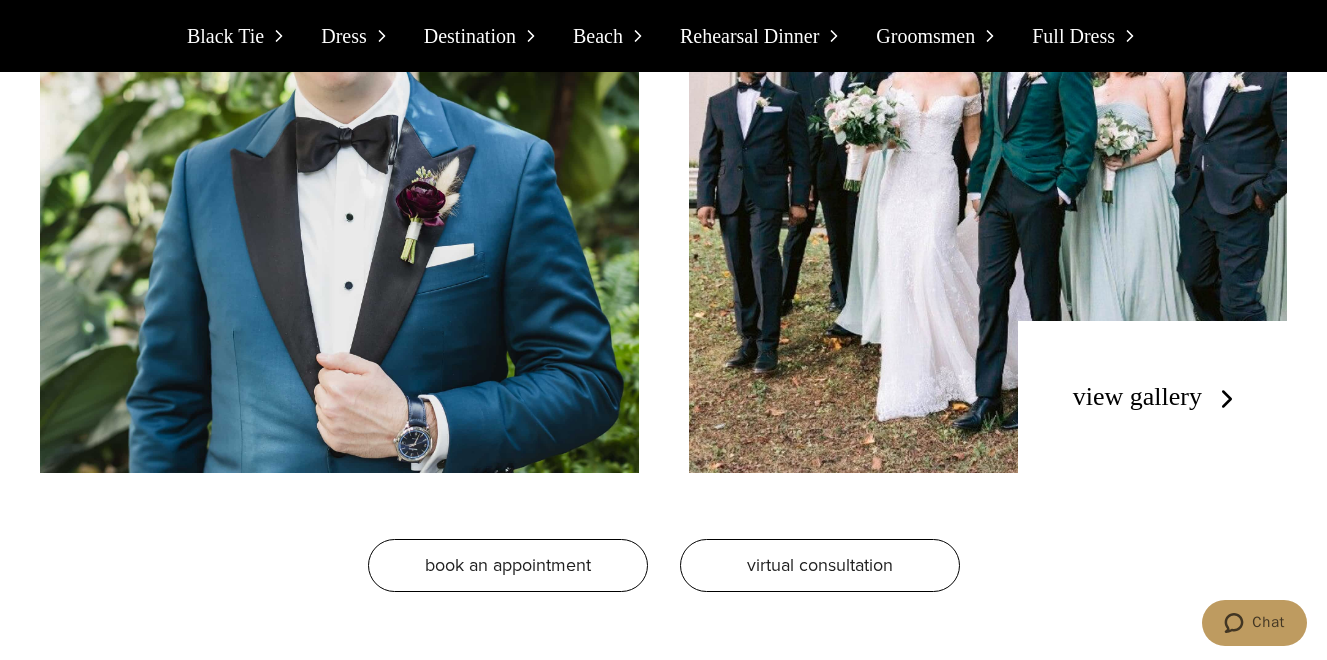 scroll, scrollTop: 3210, scrollLeft: 0, axis: vertical 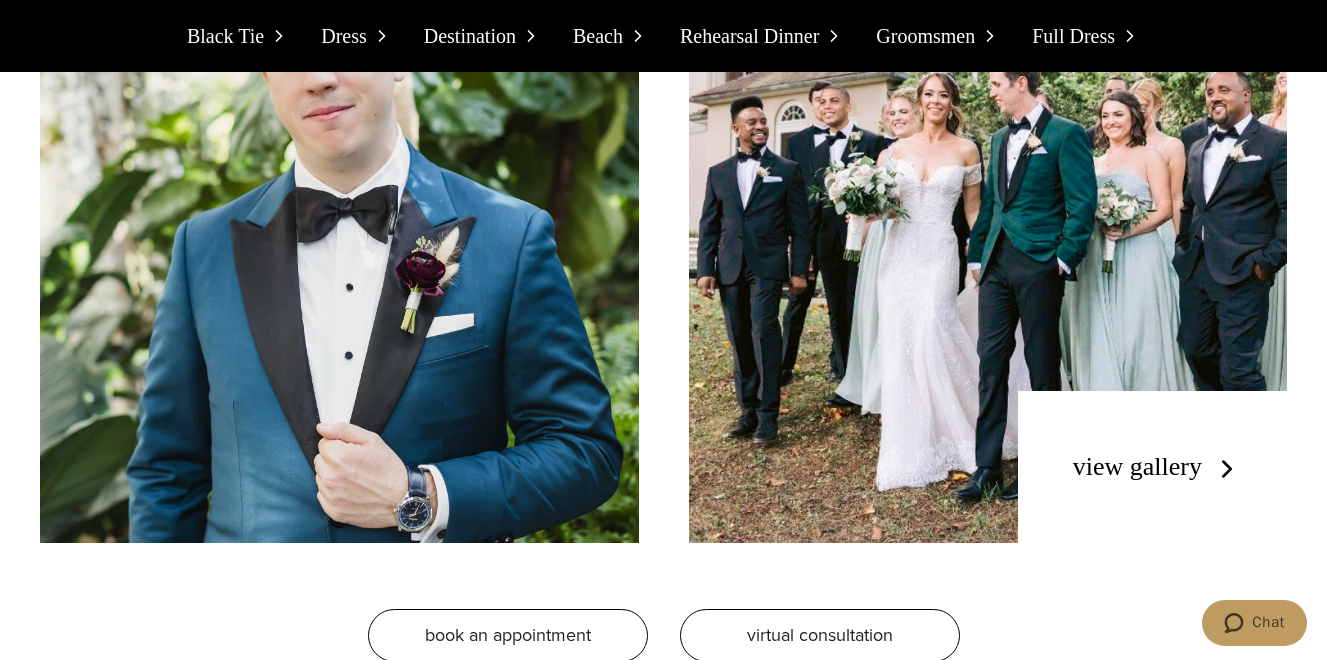 click on "view gallery" at bounding box center [1157, 466] 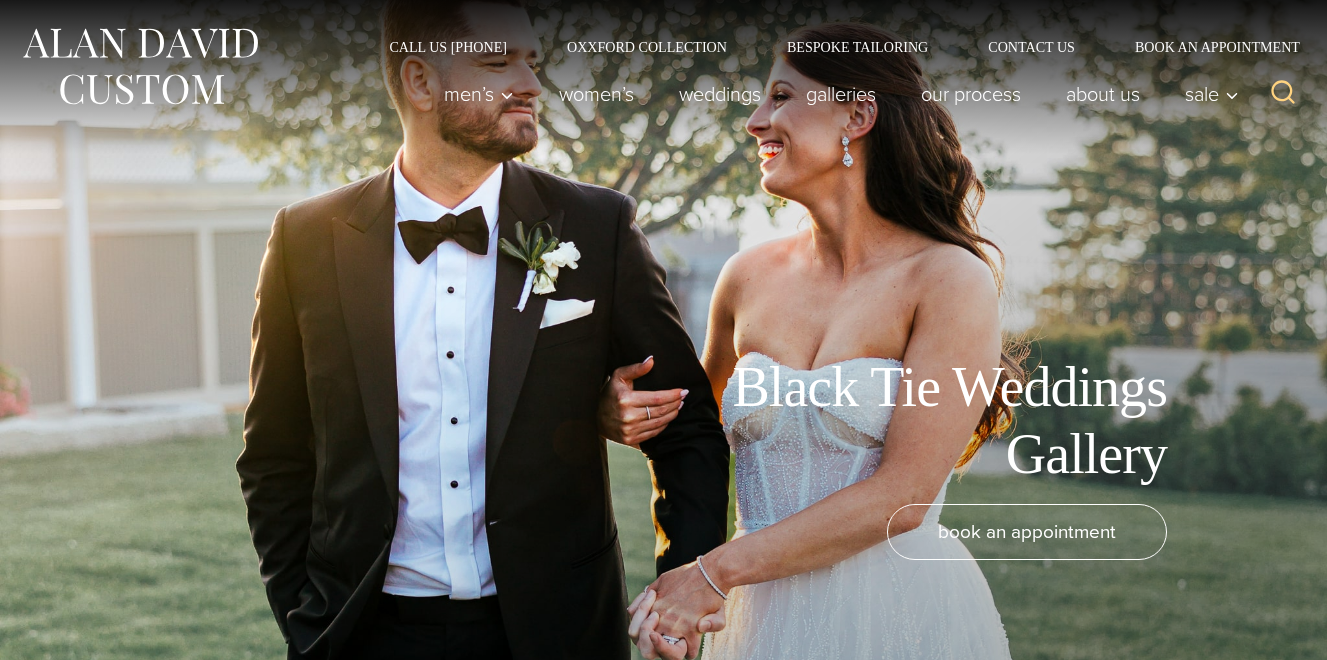 scroll, scrollTop: 0, scrollLeft: 0, axis: both 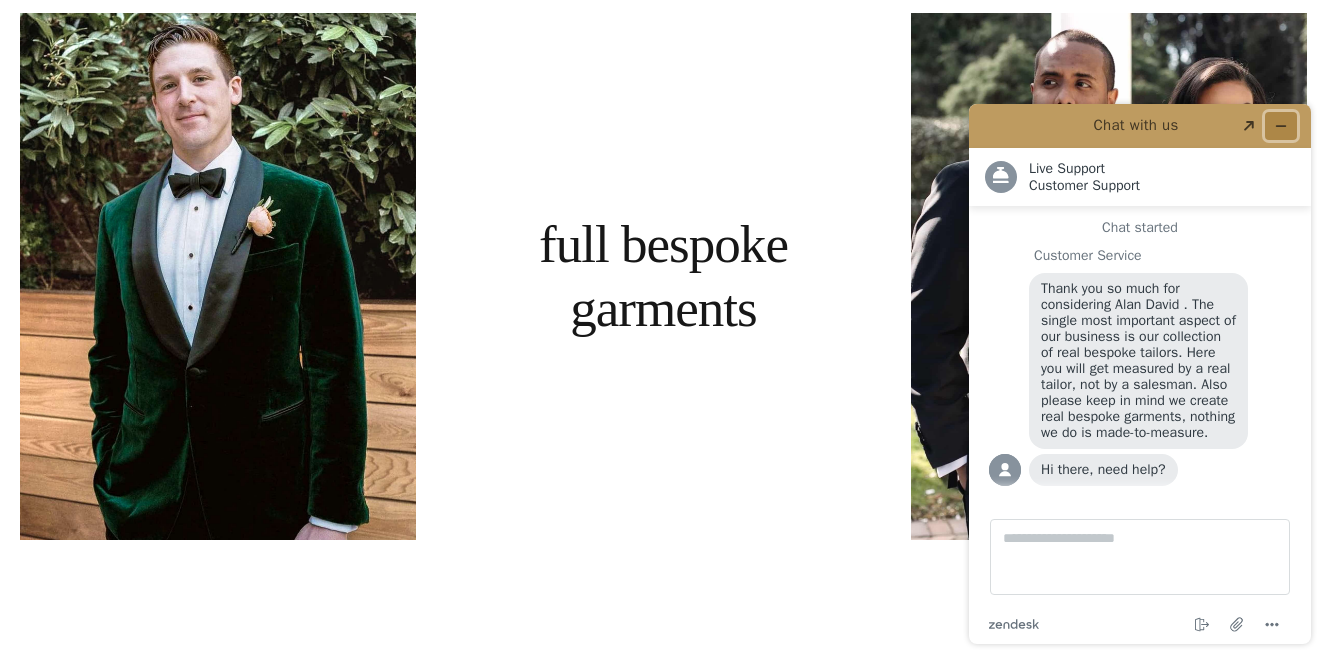 click at bounding box center (1281, 126) 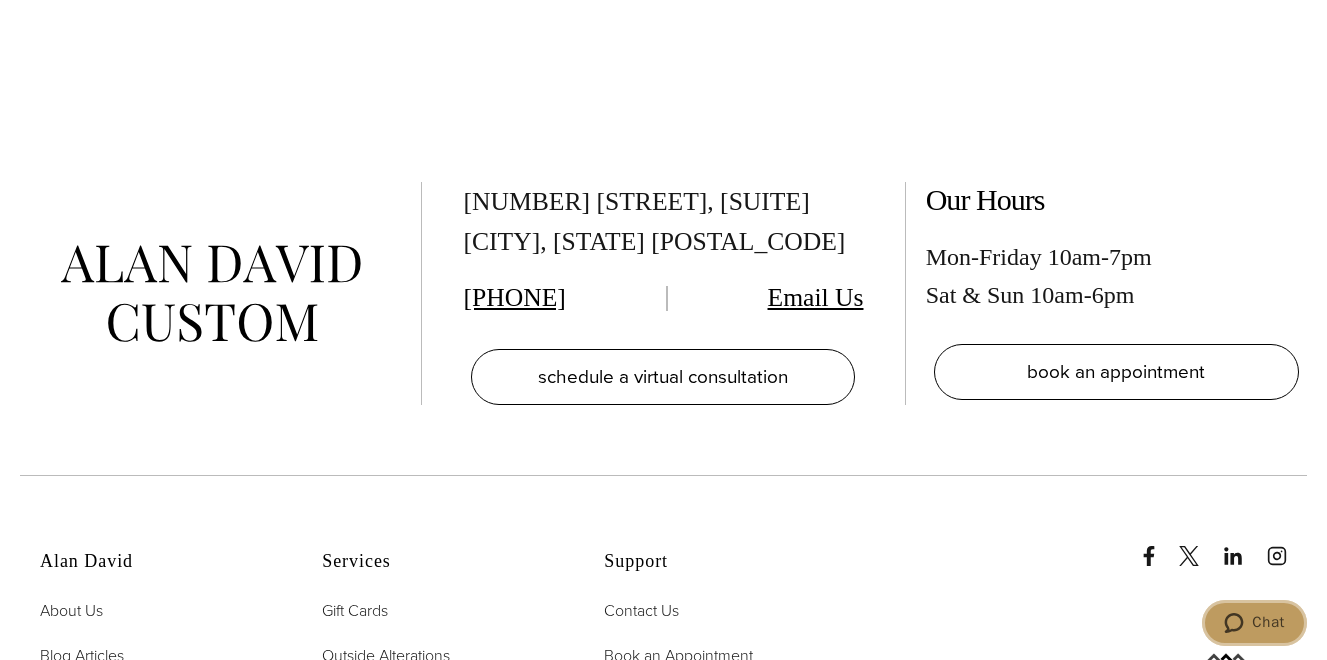 scroll, scrollTop: 7509, scrollLeft: 0, axis: vertical 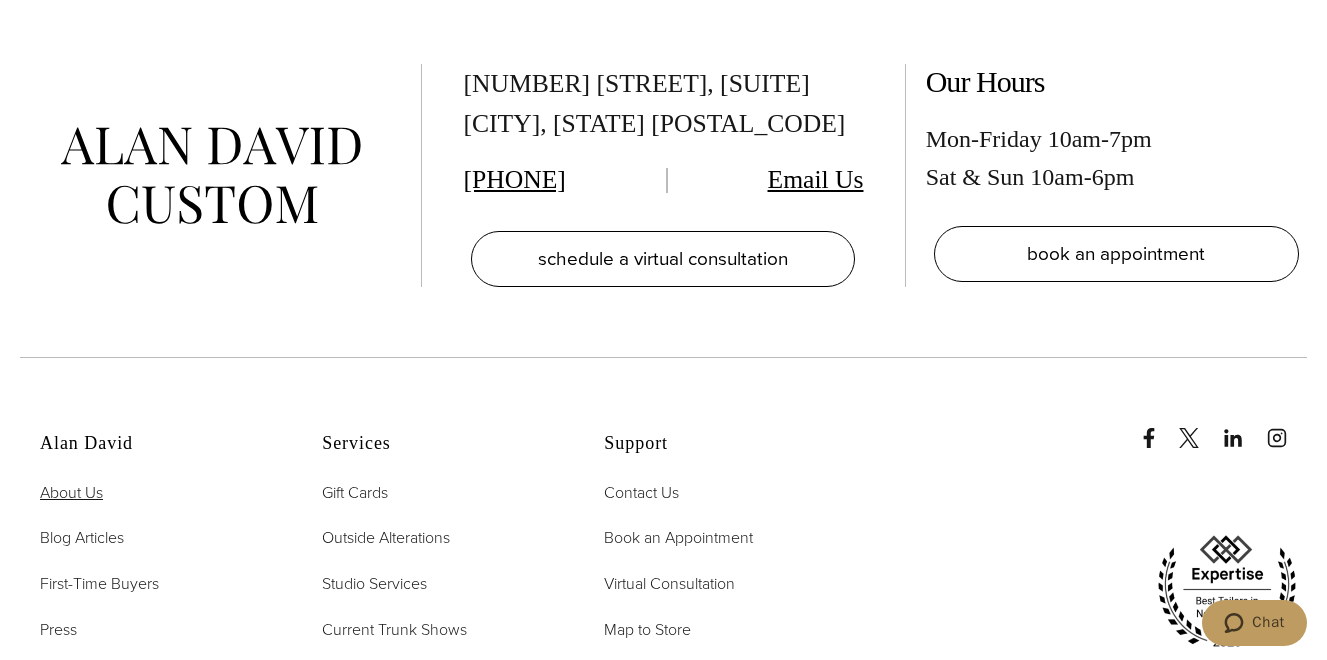 click on "About Us" at bounding box center [71, 492] 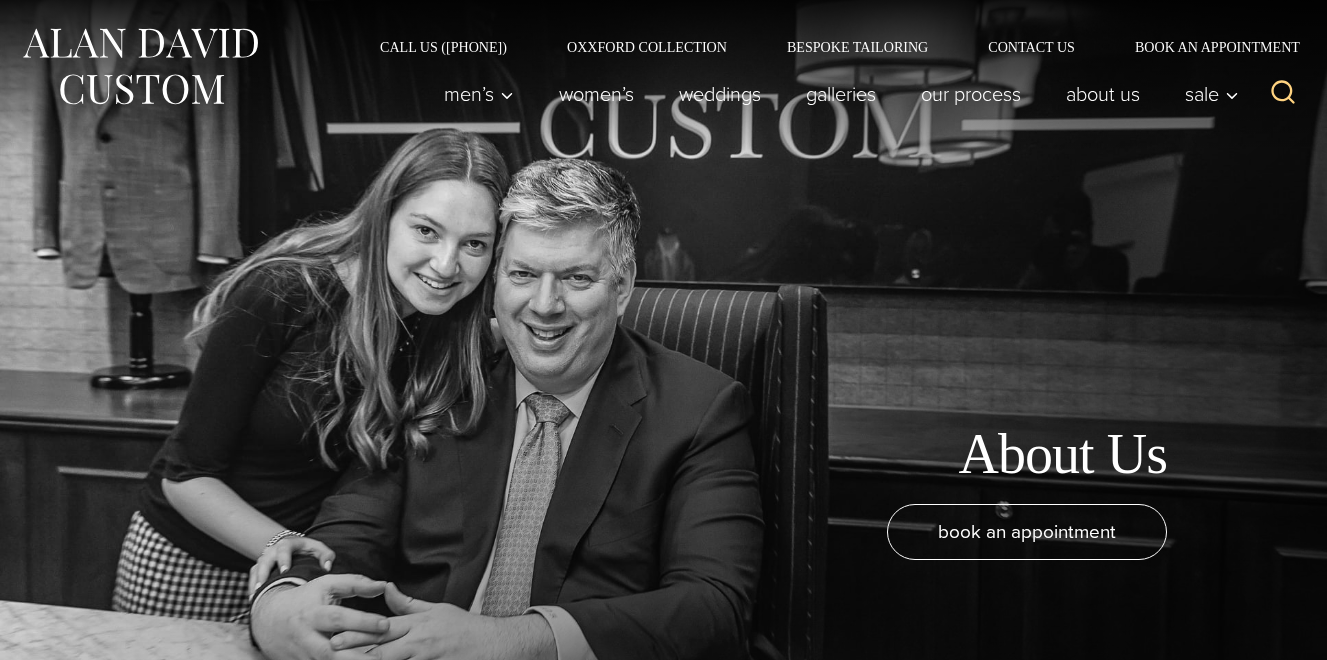 scroll, scrollTop: 0, scrollLeft: 0, axis: both 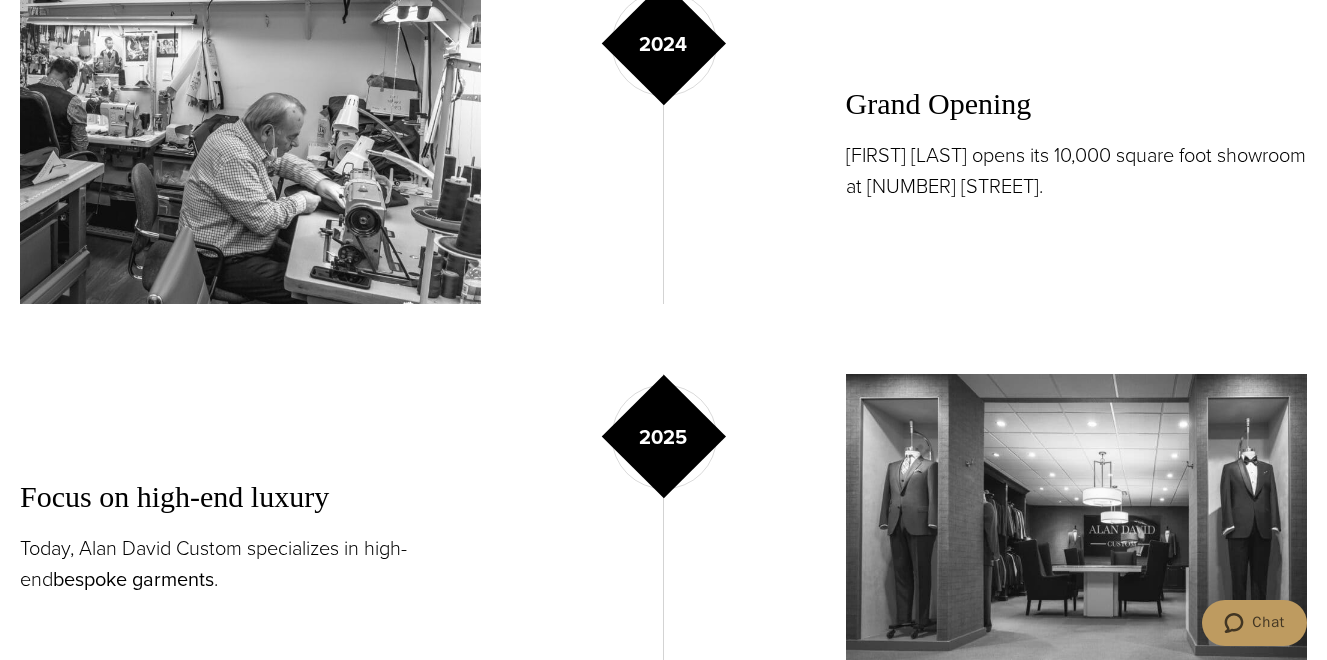 click on "bespoke garments" at bounding box center [133, 579] 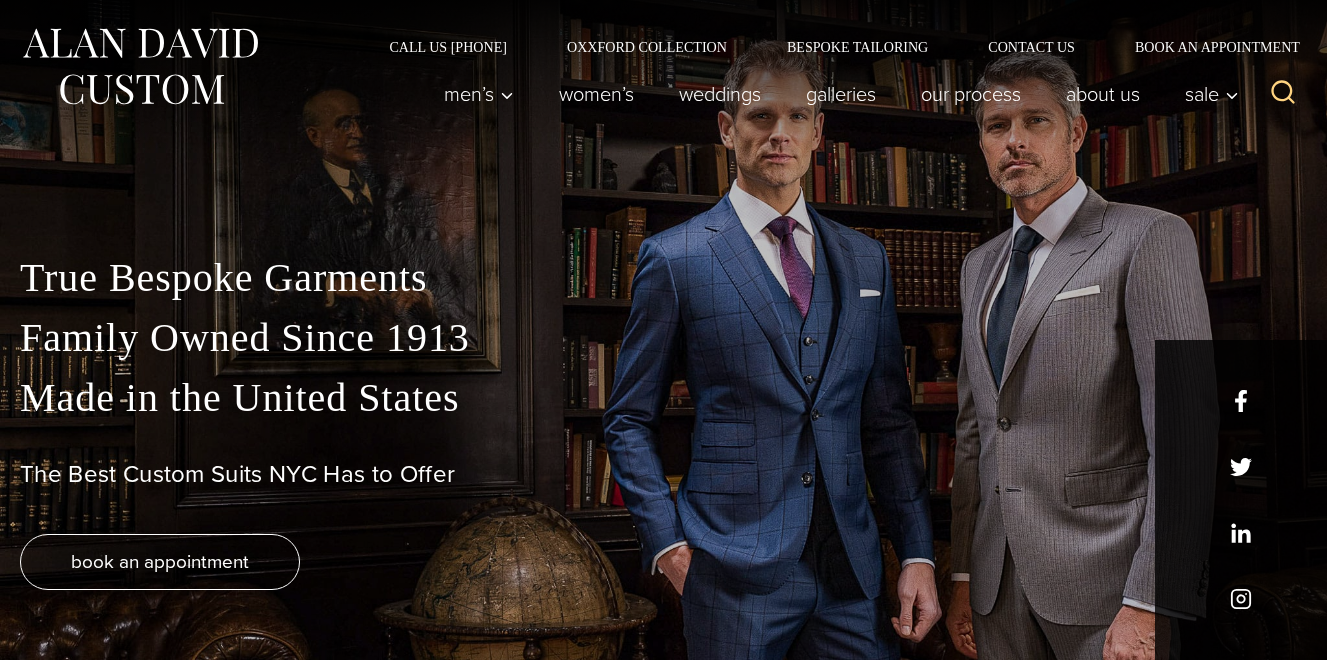 scroll, scrollTop: 0, scrollLeft: 0, axis: both 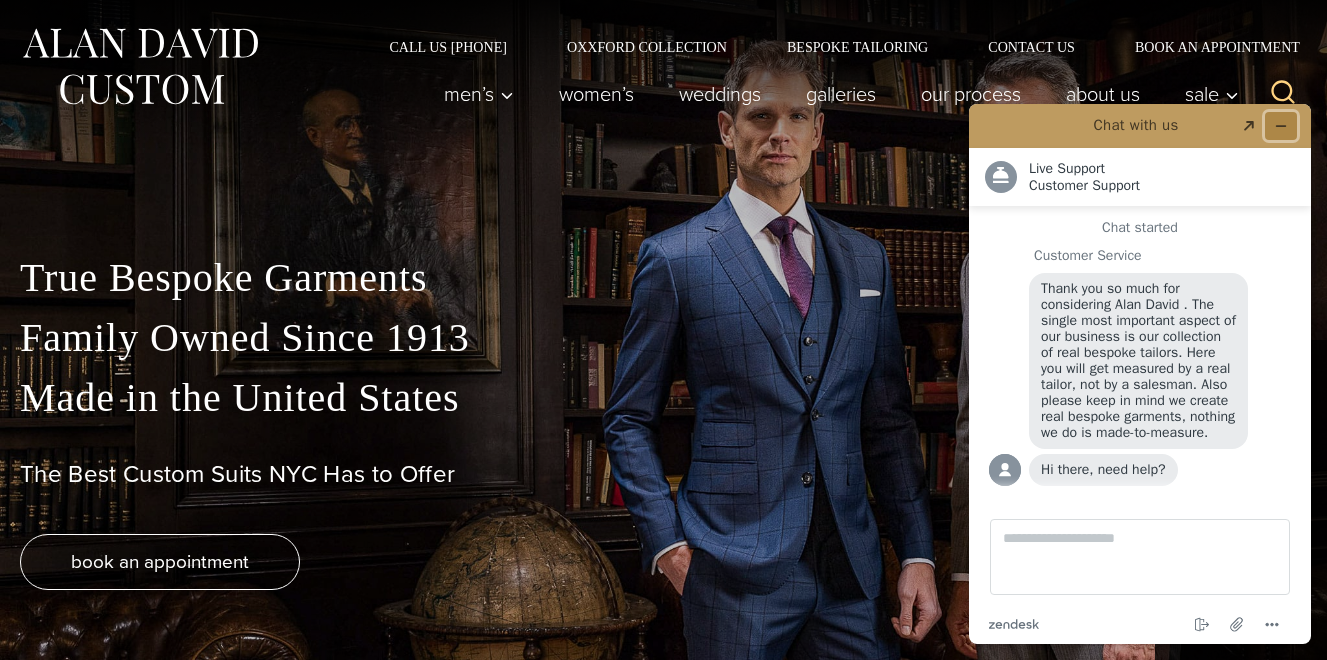 click 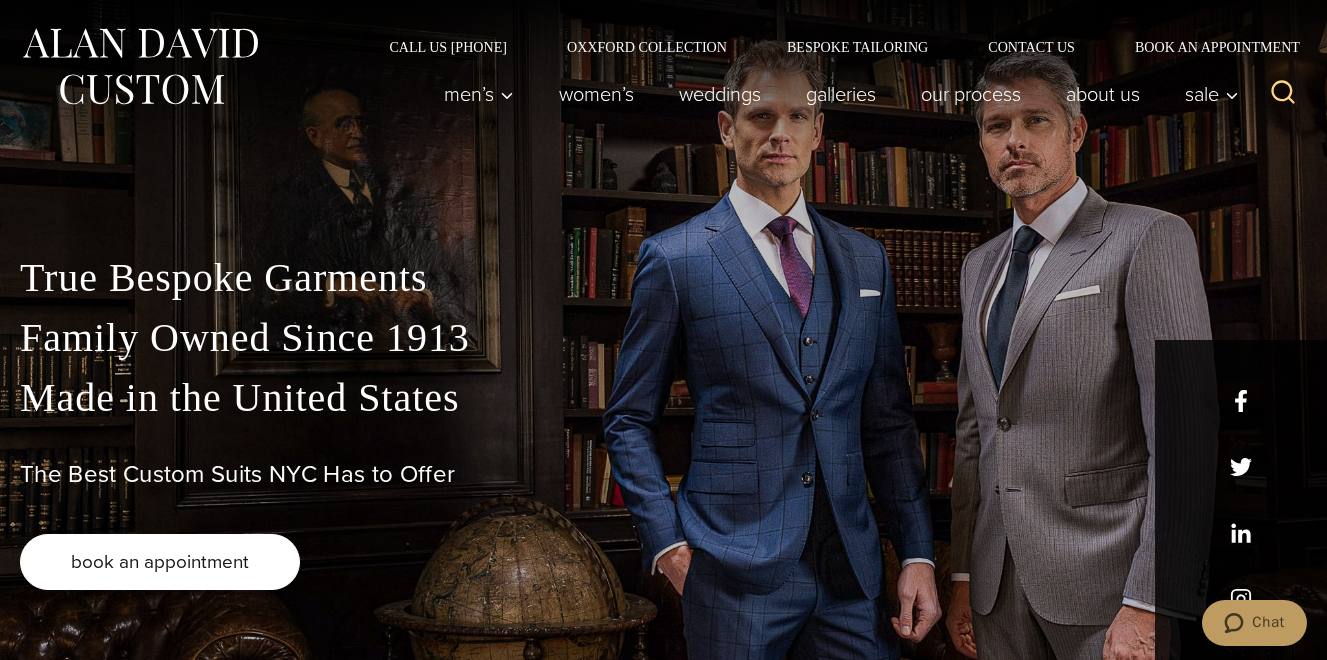 click on "book an appointment" at bounding box center [160, 562] 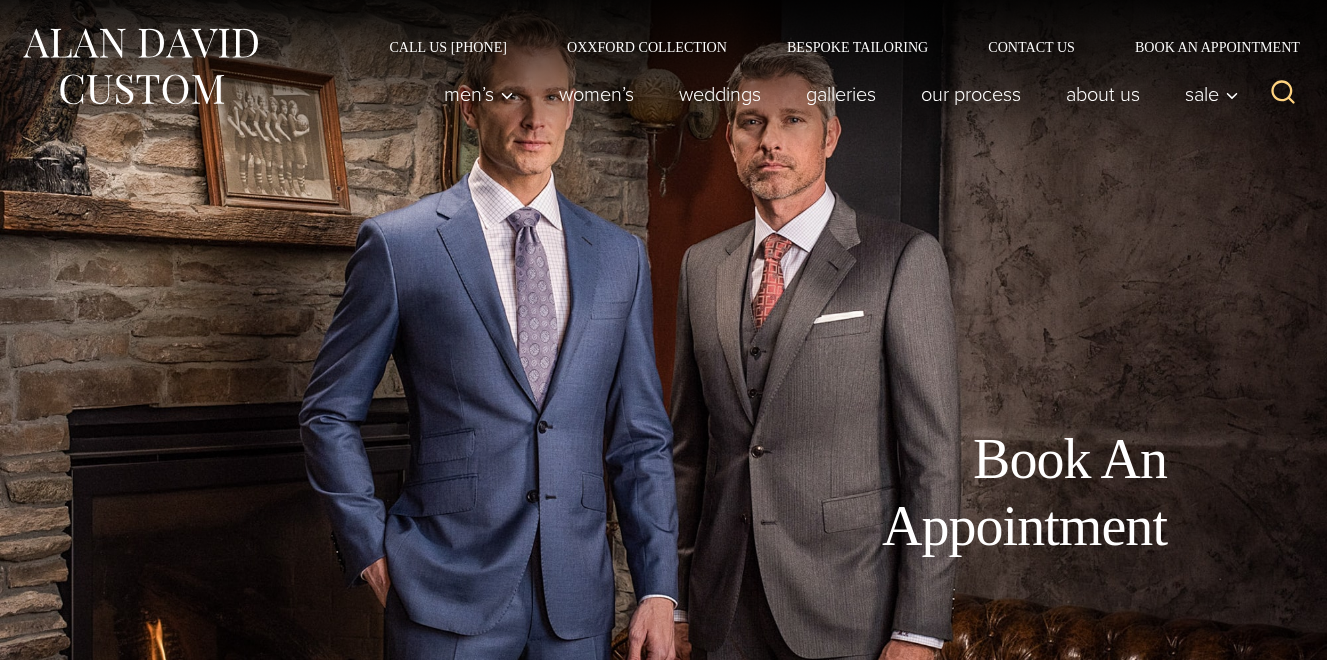 scroll, scrollTop: 0, scrollLeft: 0, axis: both 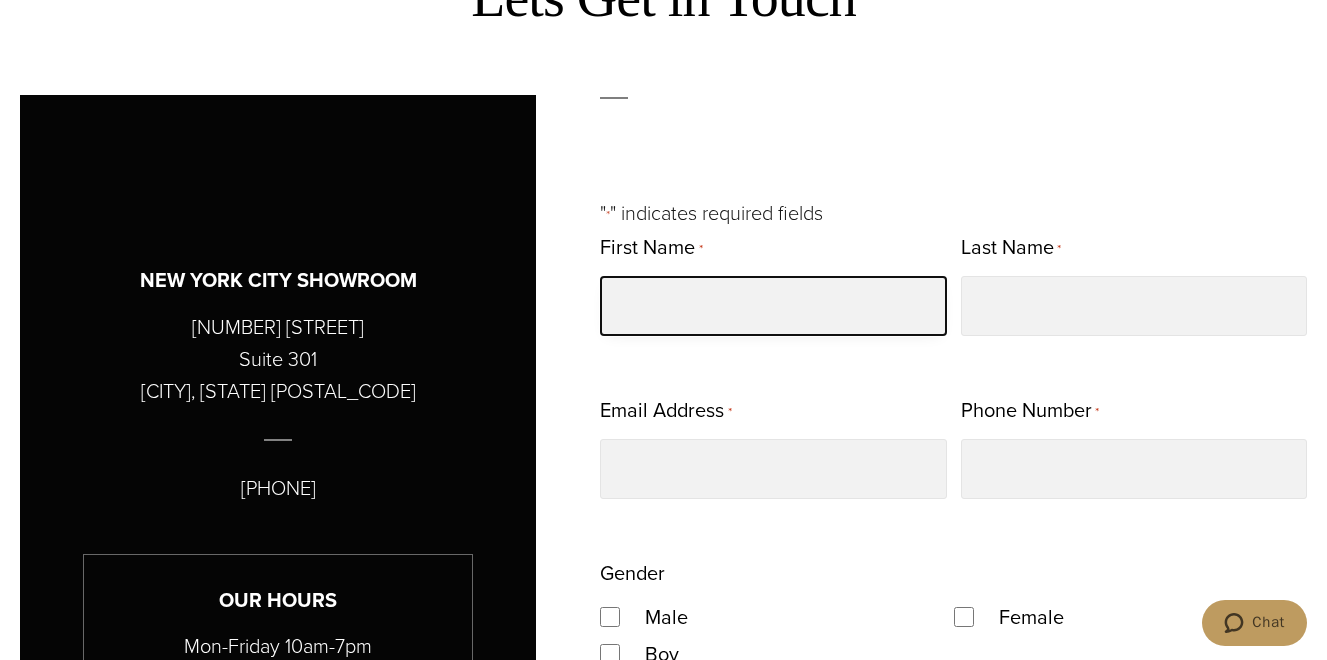 click on "First Name *" at bounding box center (773, 306) 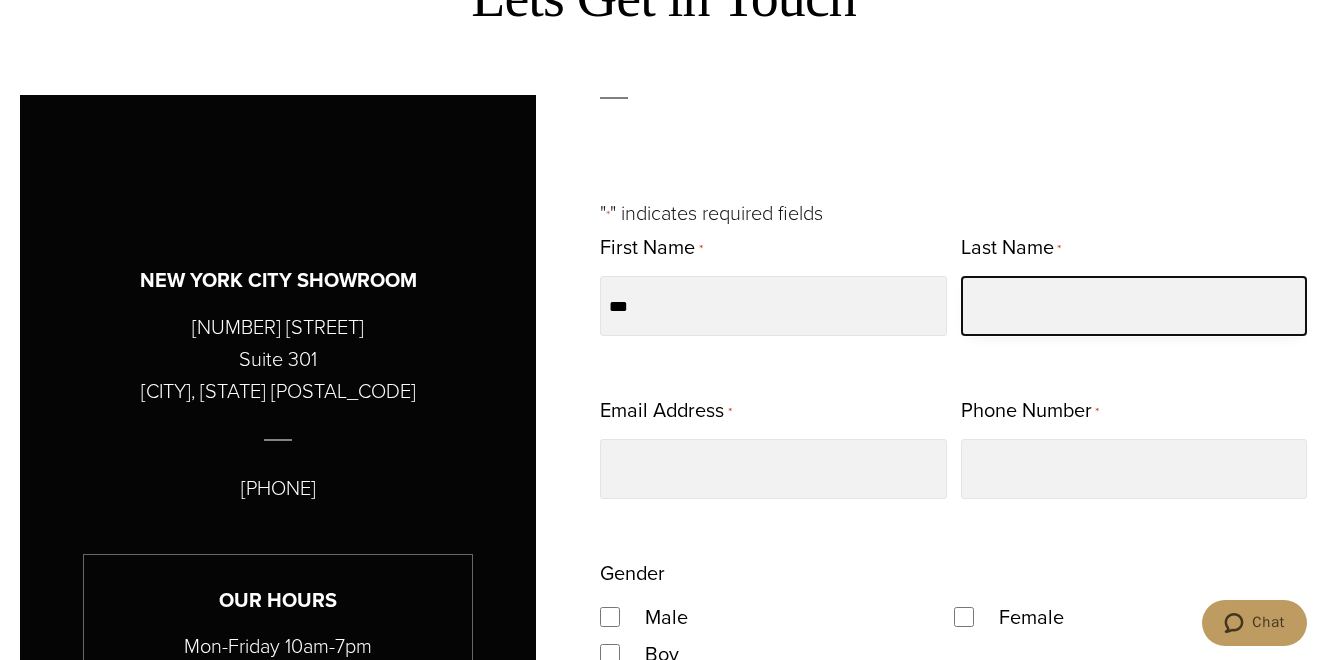type on "******" 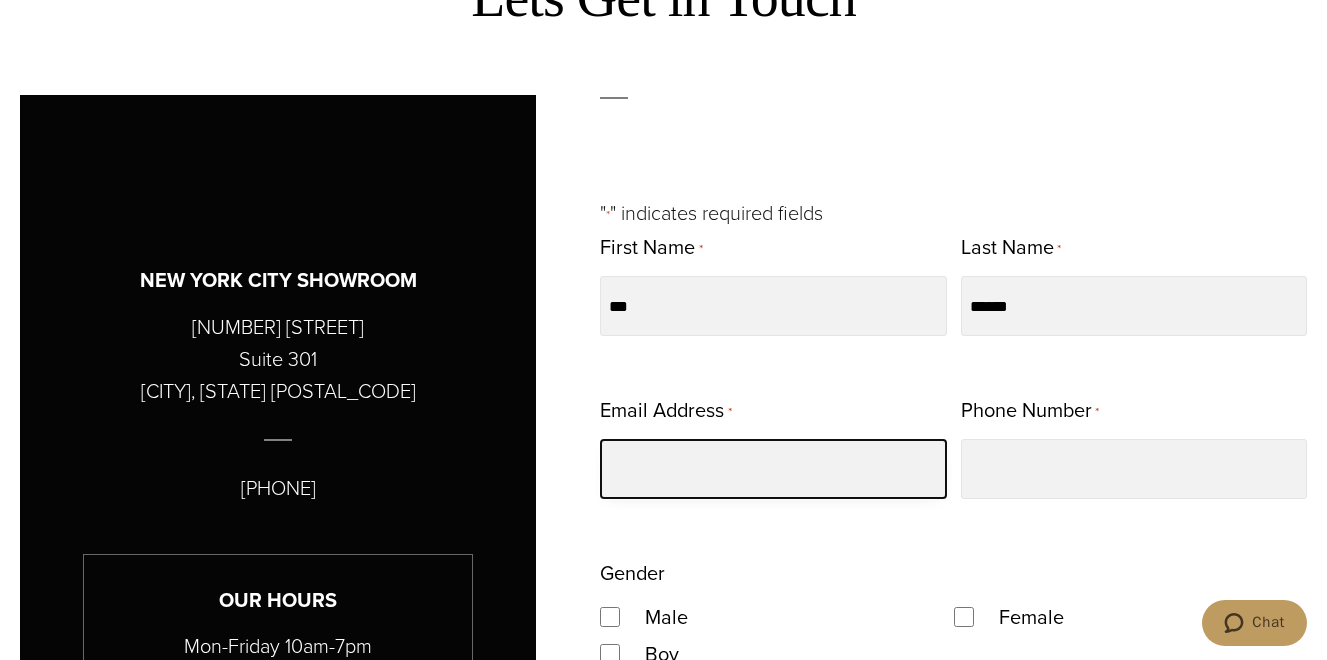 type on "**********" 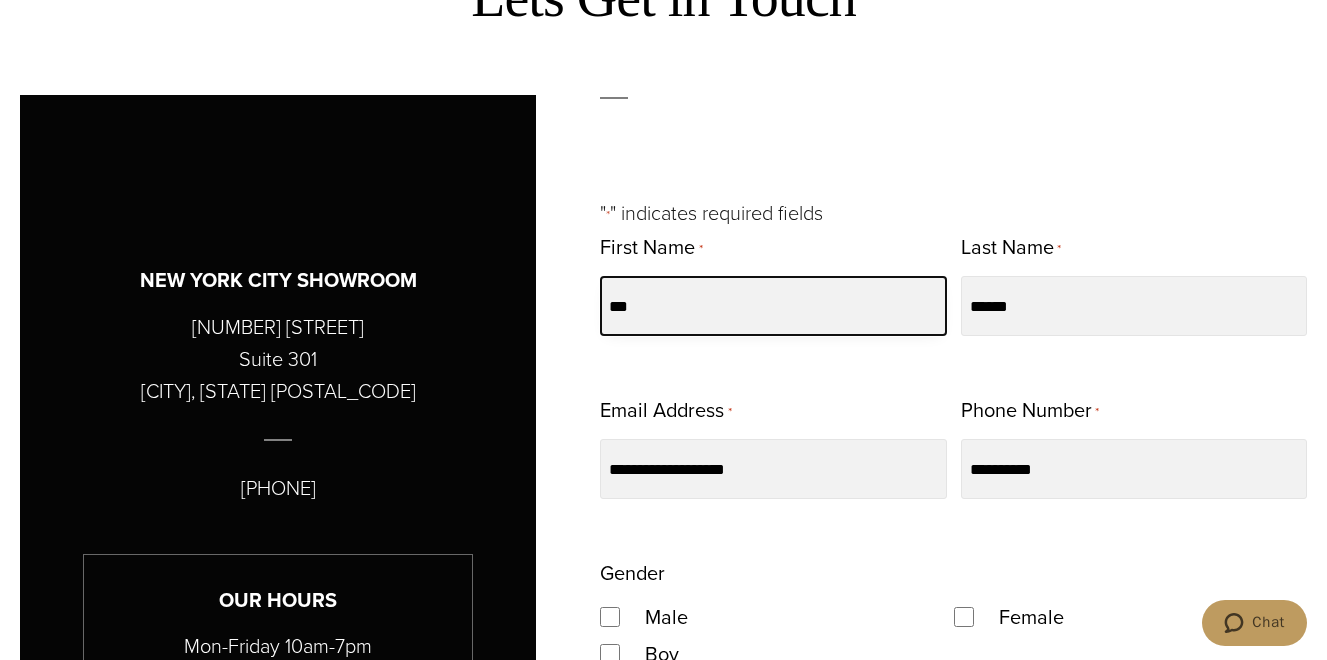 type on "**********" 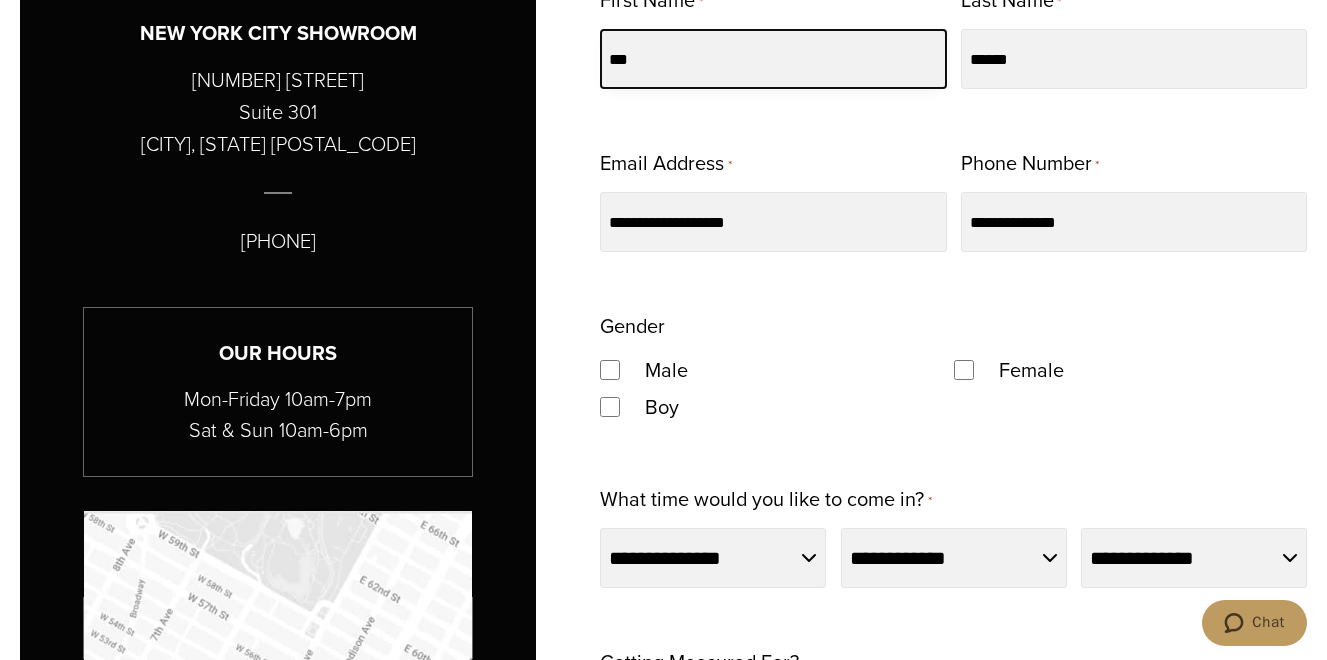 scroll, scrollTop: 1021, scrollLeft: 0, axis: vertical 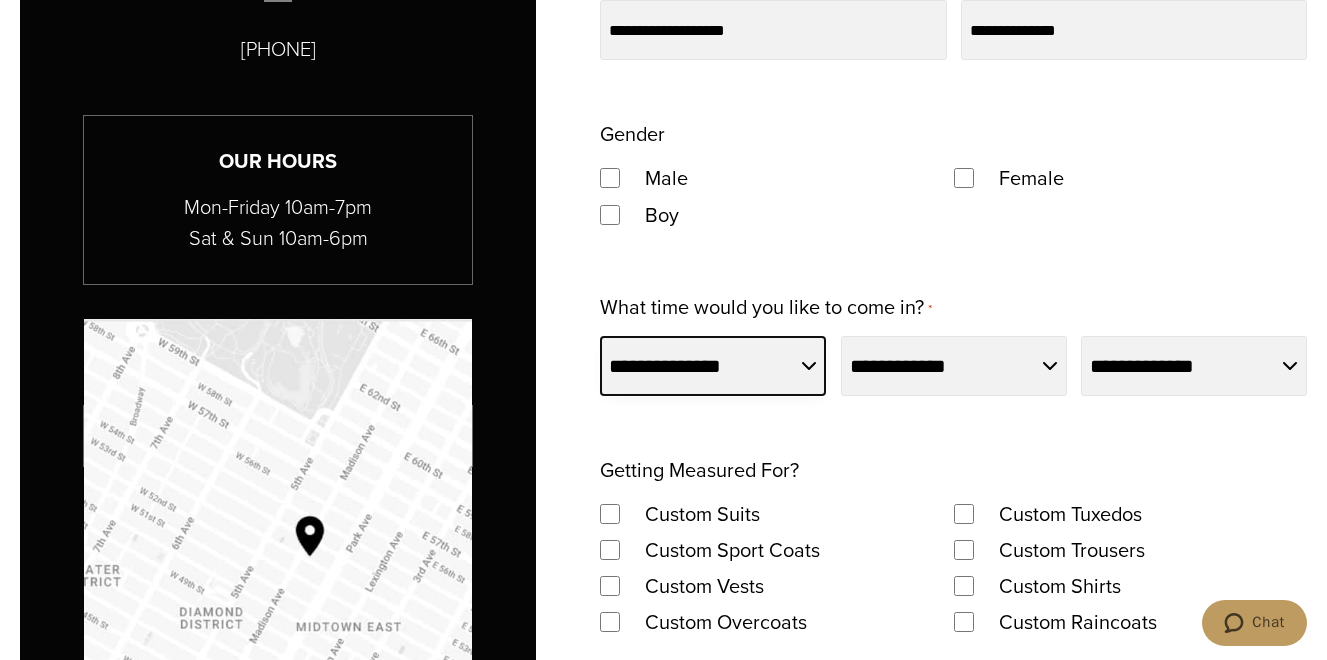 click on "**********" at bounding box center (713, 366) 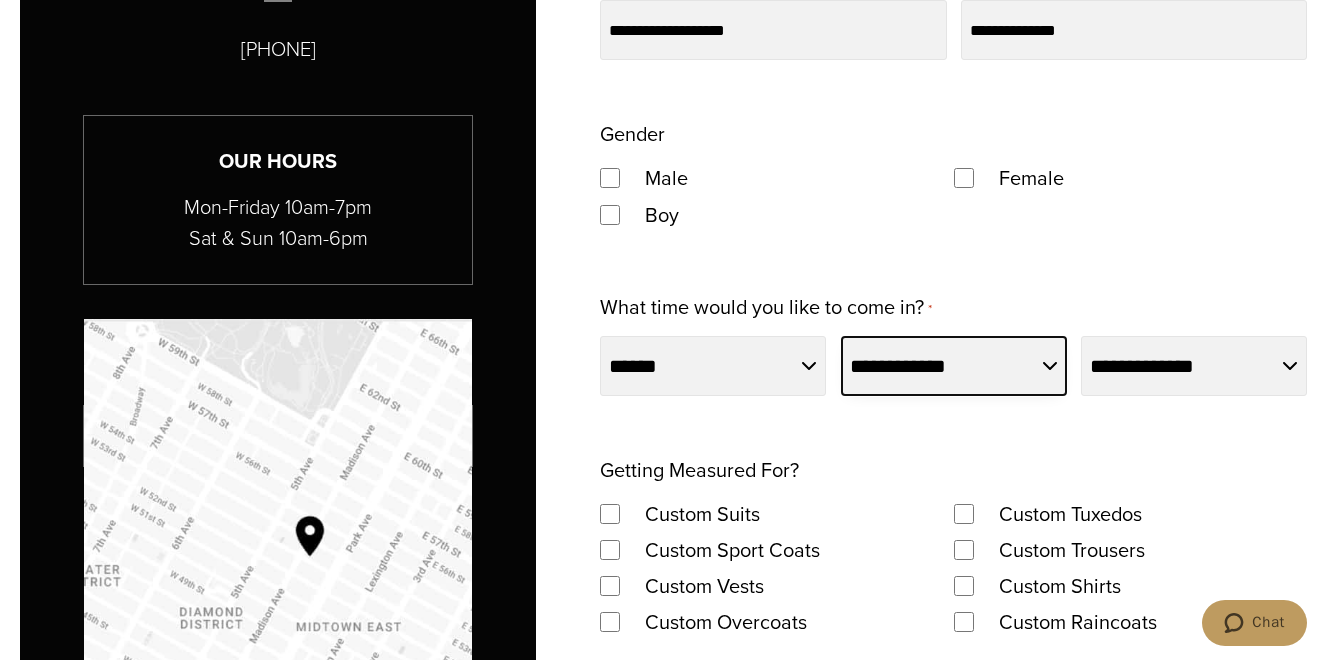 click on "**********" at bounding box center [954, 366] 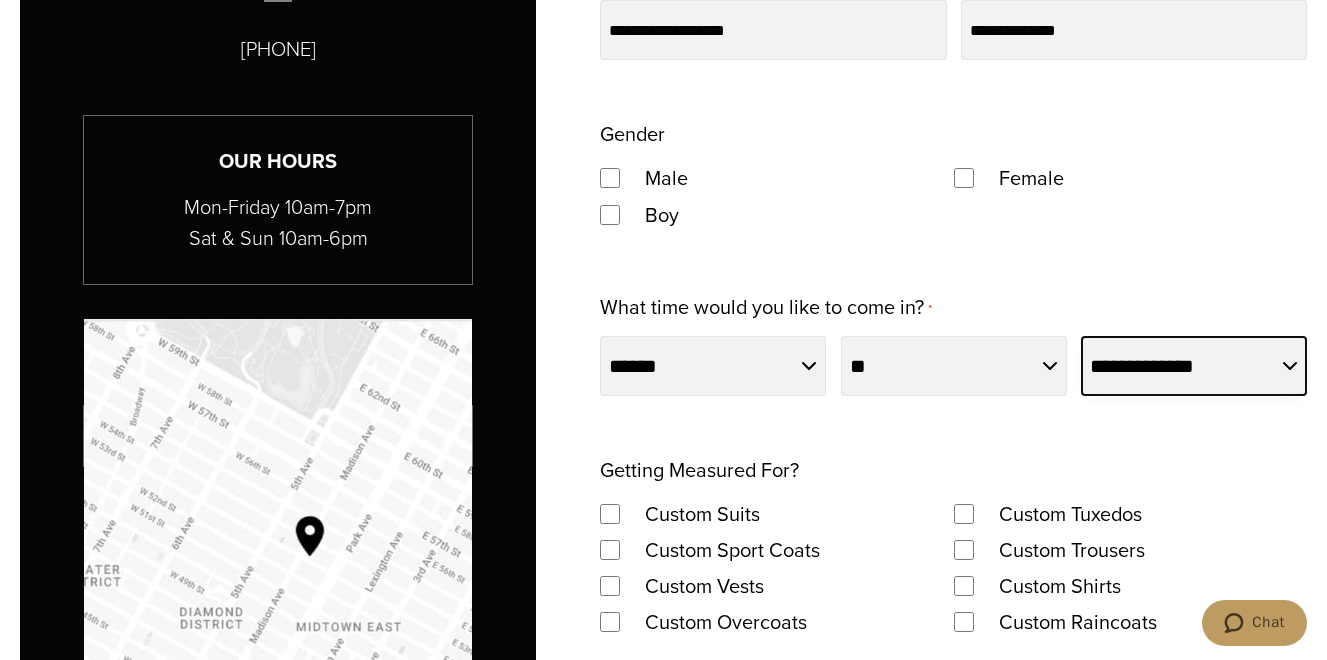 click on "**********" at bounding box center (1194, 366) 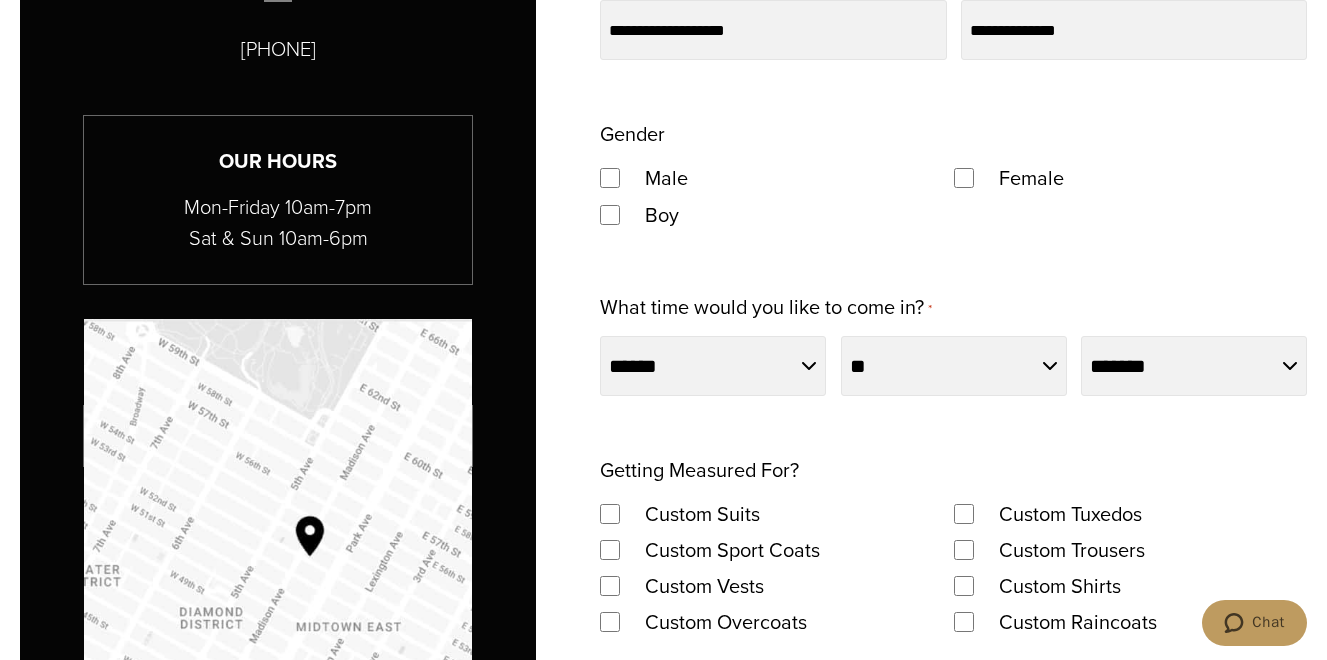 click on "Getting Measured For?
Custom Suits
Custom Tuxedos
Custom Sport Coats
Custom Trousers
Custom Vests
Custom Shirts
Custom Overcoats
Custom Raincoats" at bounding box center [953, 546] 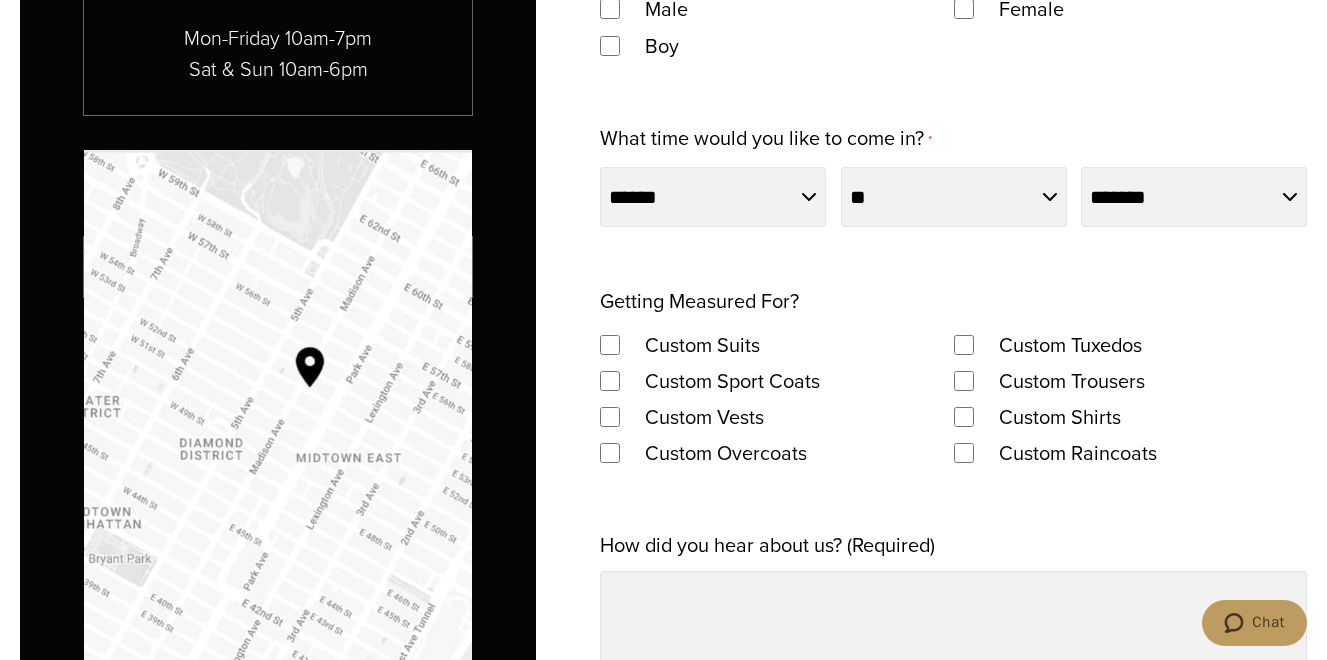 scroll, scrollTop: 1386, scrollLeft: 0, axis: vertical 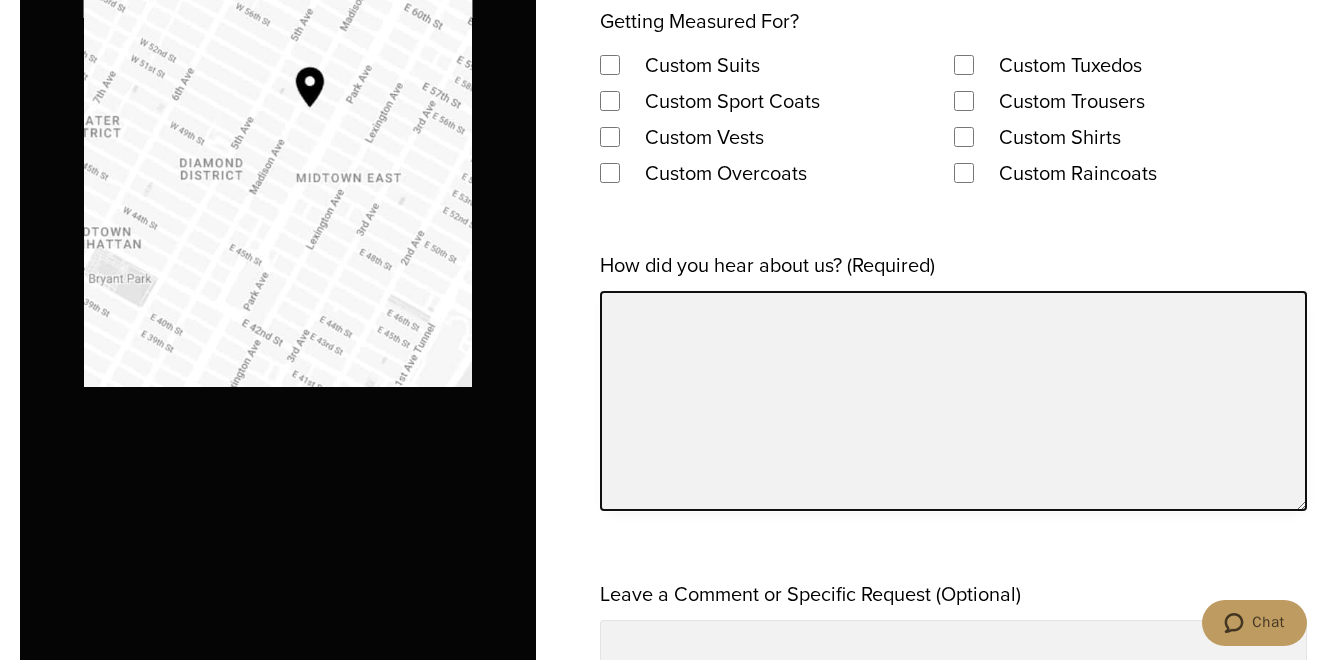 click on "How did you hear about us? (Required)" at bounding box center [953, 401] 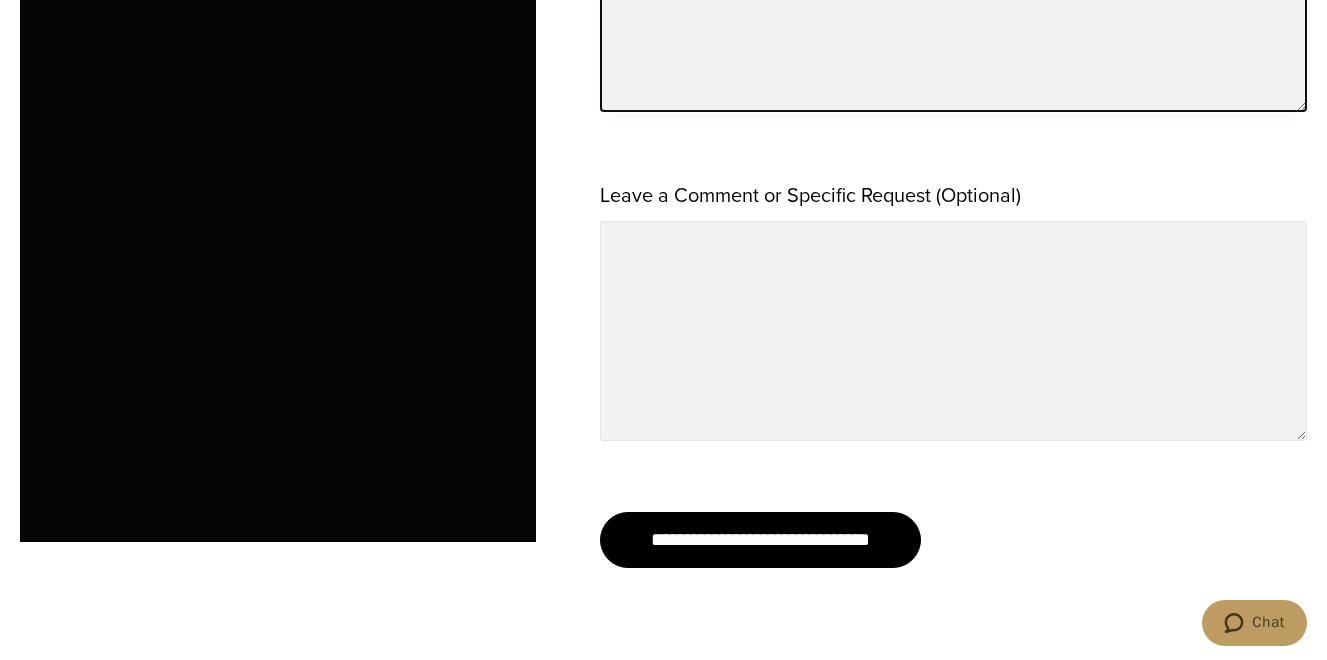 scroll, scrollTop: 2314, scrollLeft: 0, axis: vertical 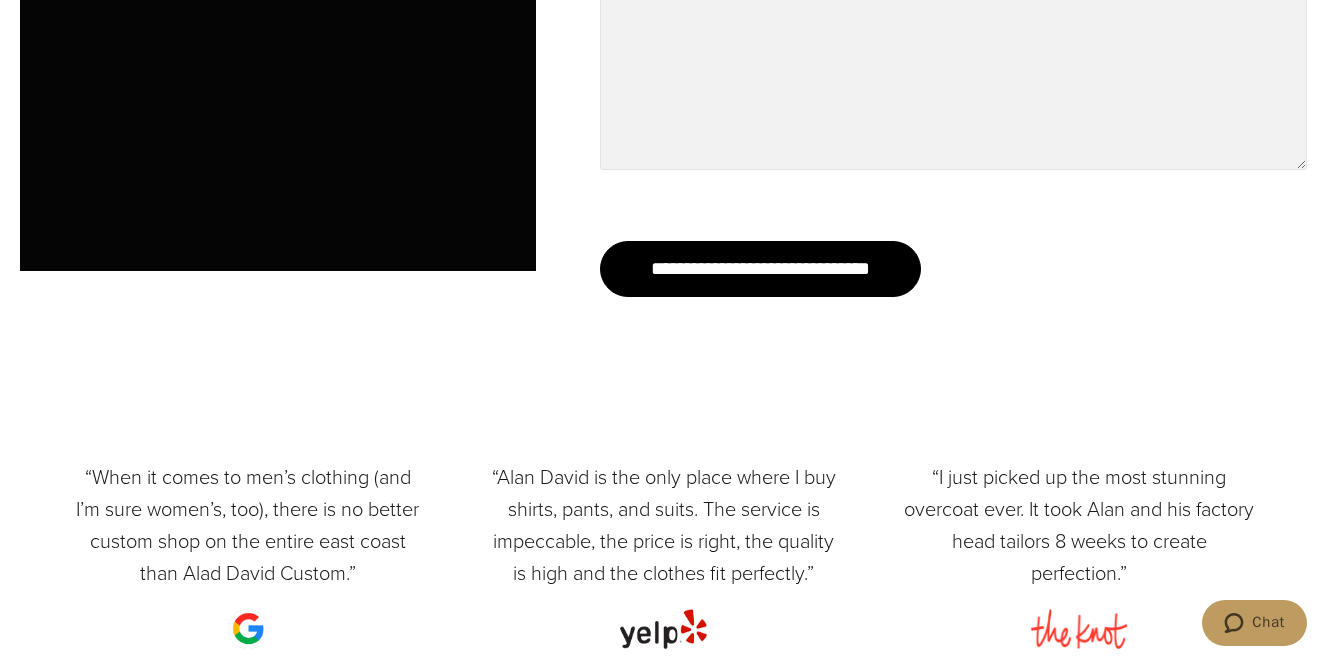 type on "**********" 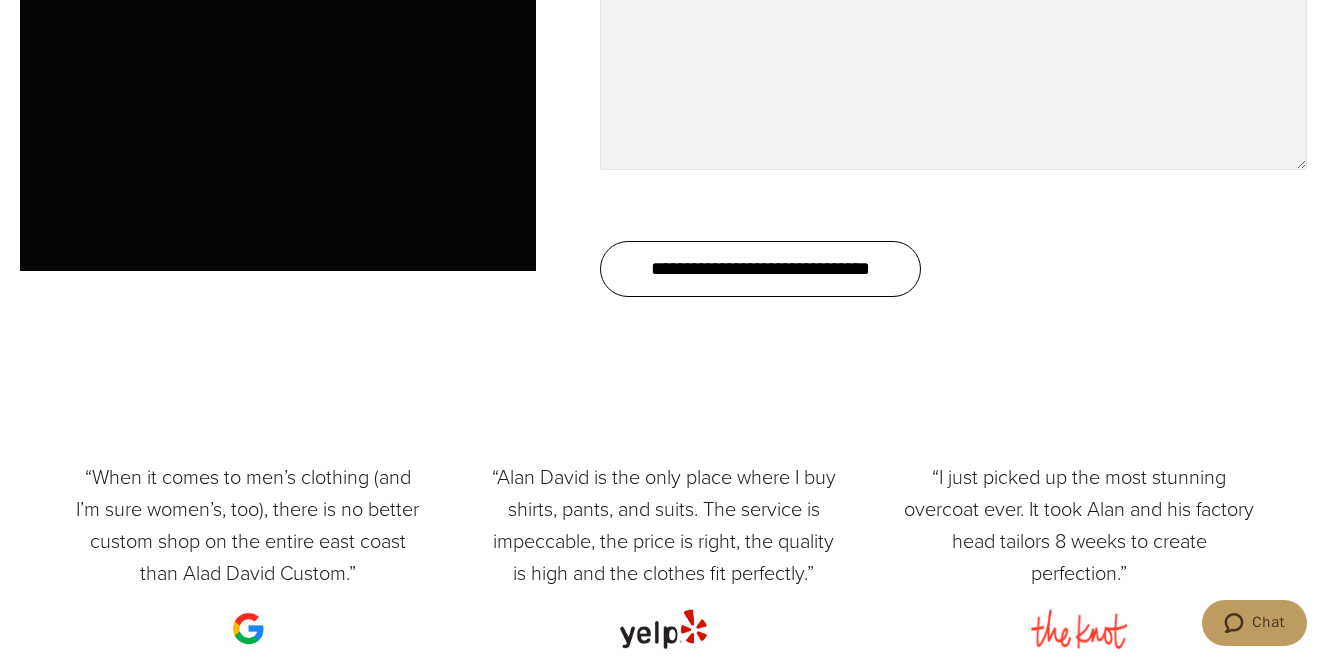 click on "**********" at bounding box center [760, 269] 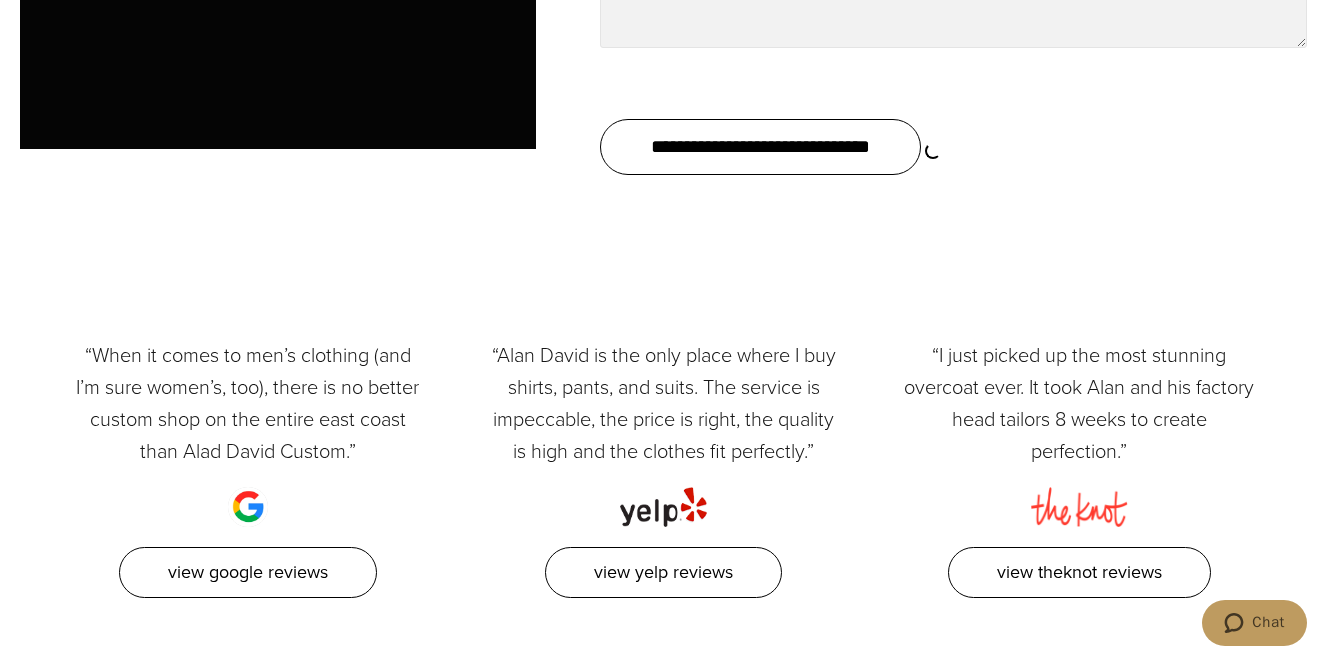scroll, scrollTop: 2462, scrollLeft: 0, axis: vertical 